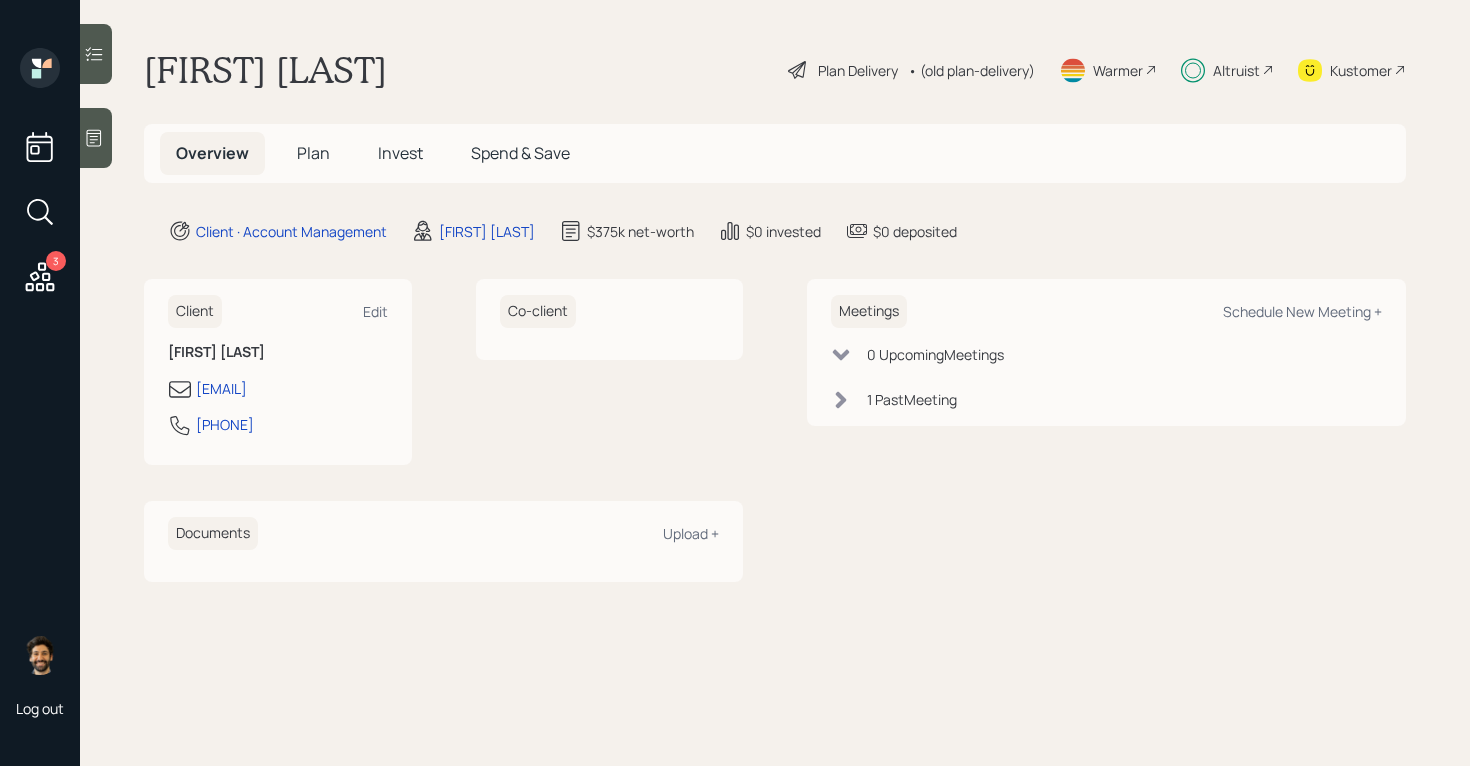 scroll, scrollTop: 0, scrollLeft: 0, axis: both 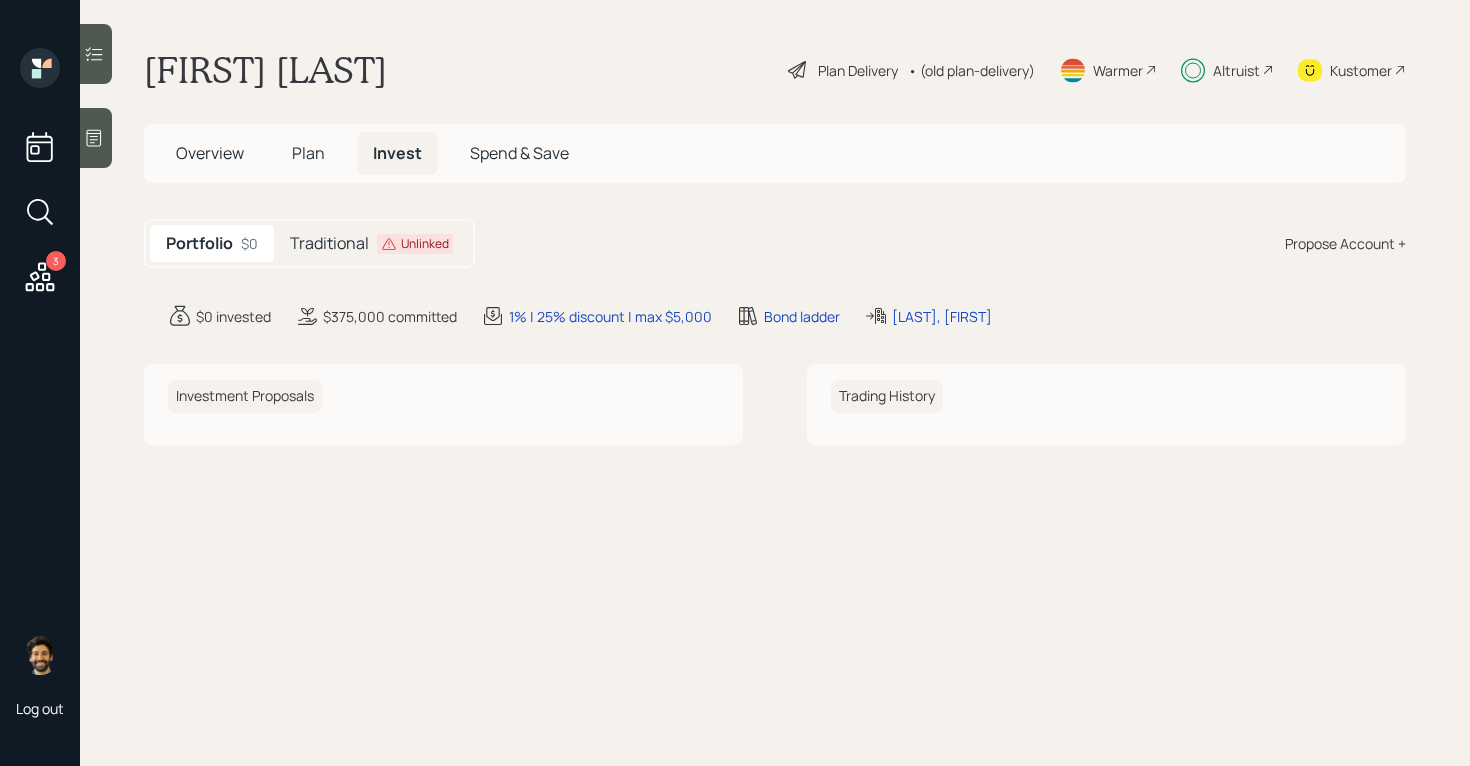 click on "Traditional" at bounding box center (329, 243) 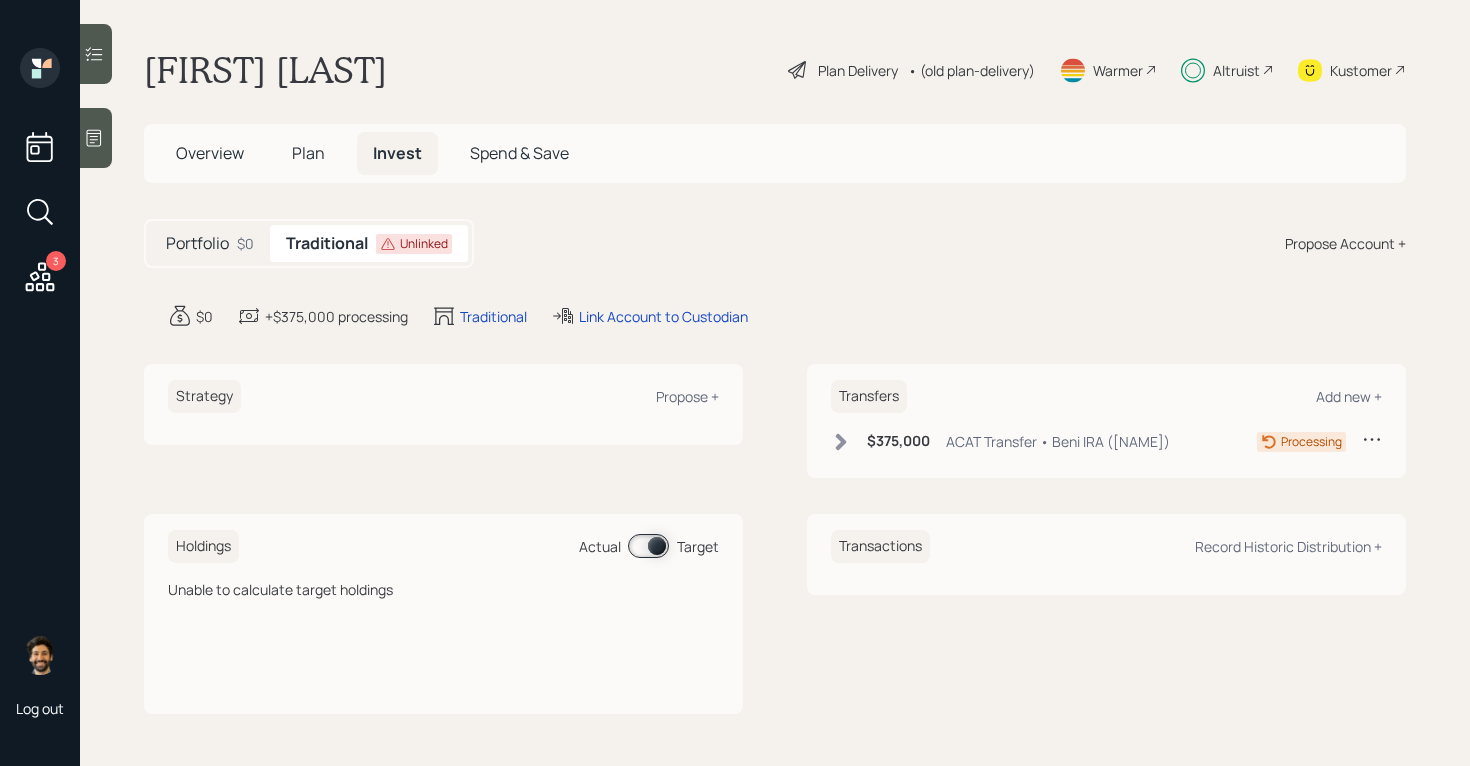 click on "Portfolio" at bounding box center [197, 243] 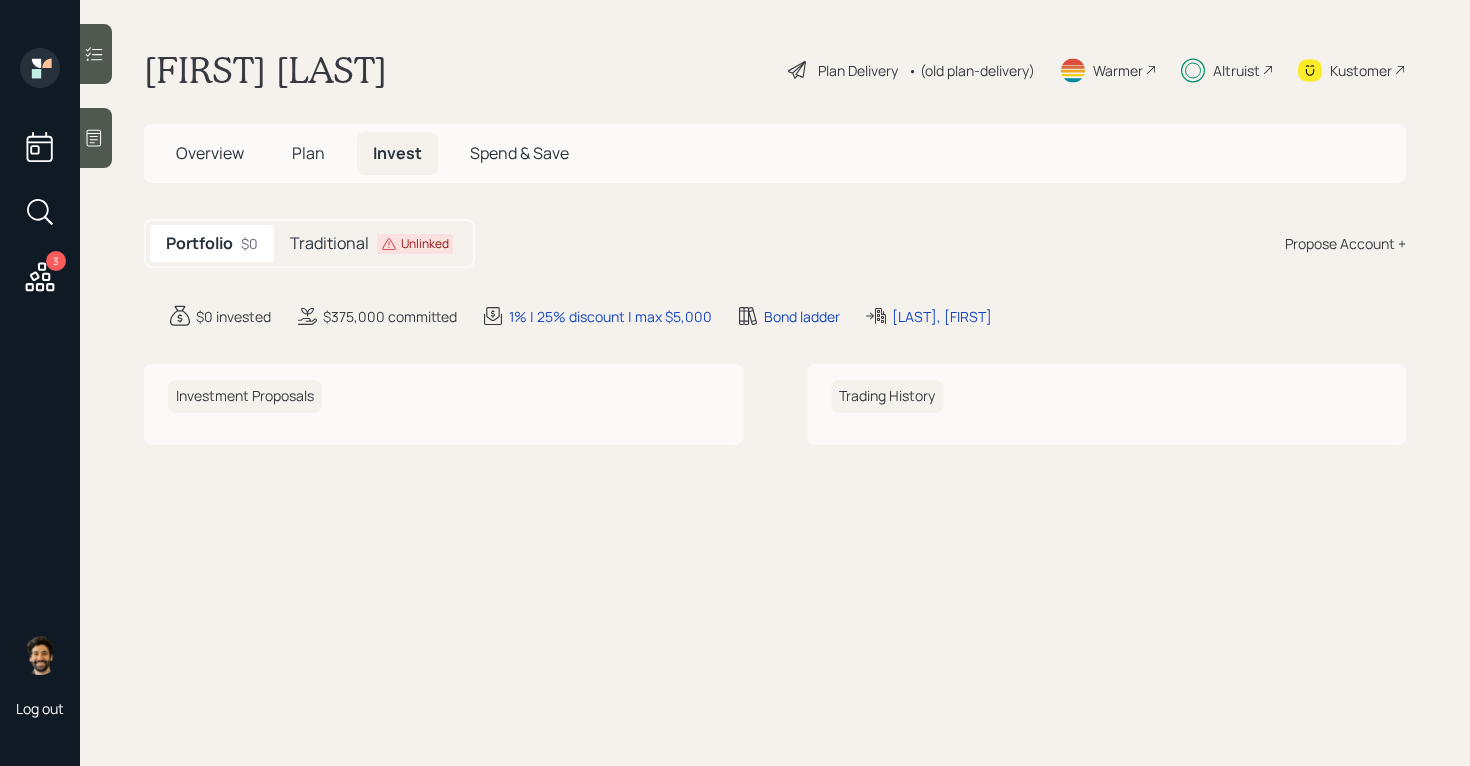 click at bounding box center [96, 54] 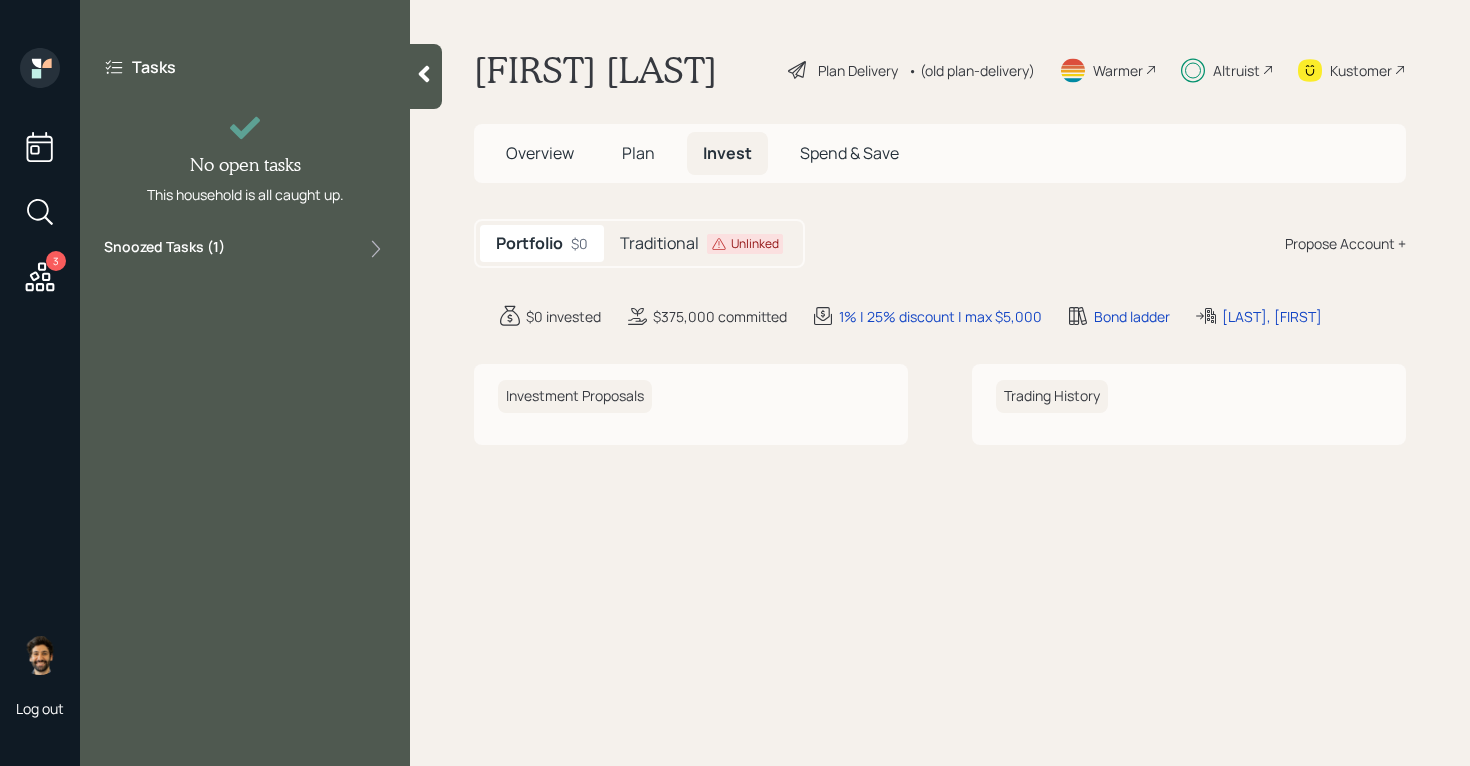 click on "Snoozed Tasks ( 1 )" at bounding box center [164, 249] 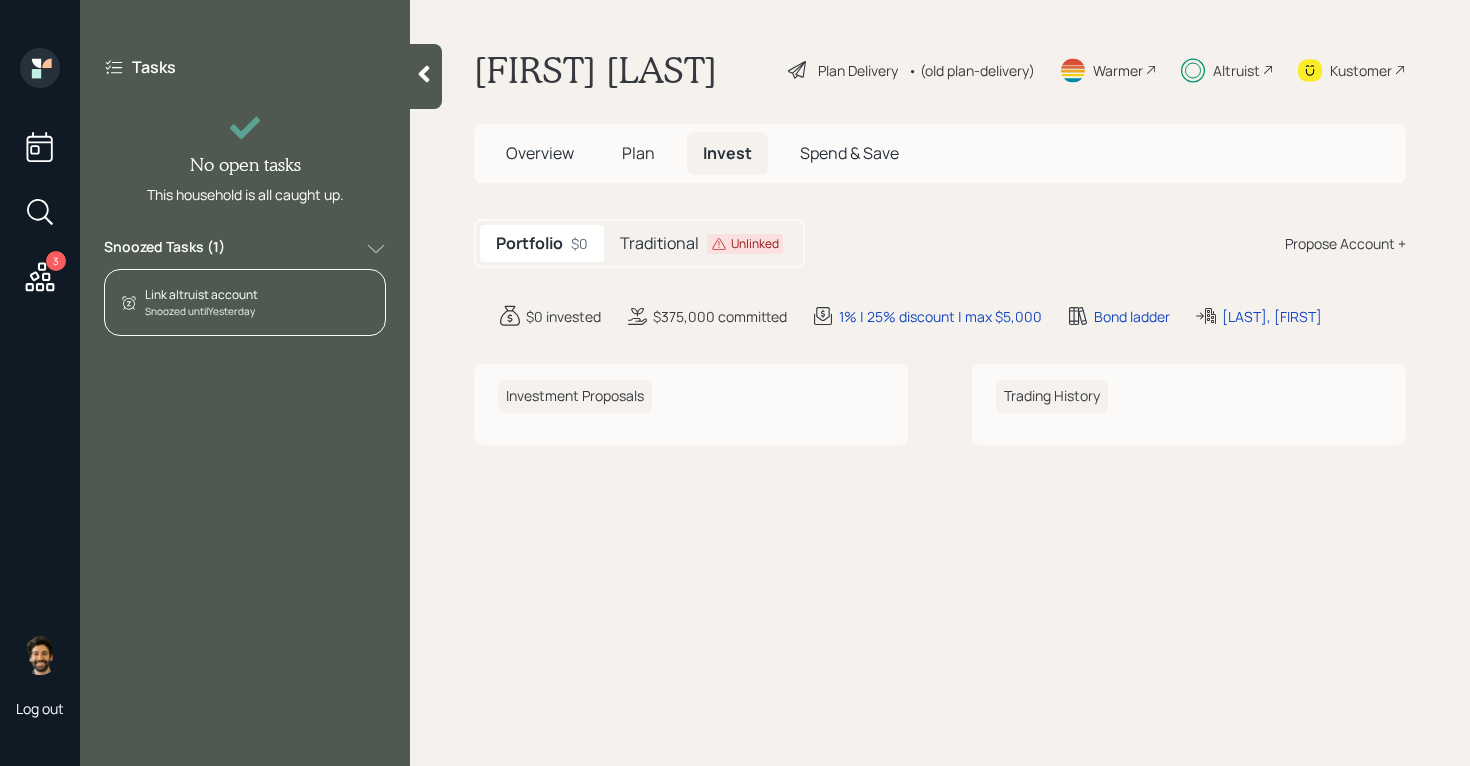 click 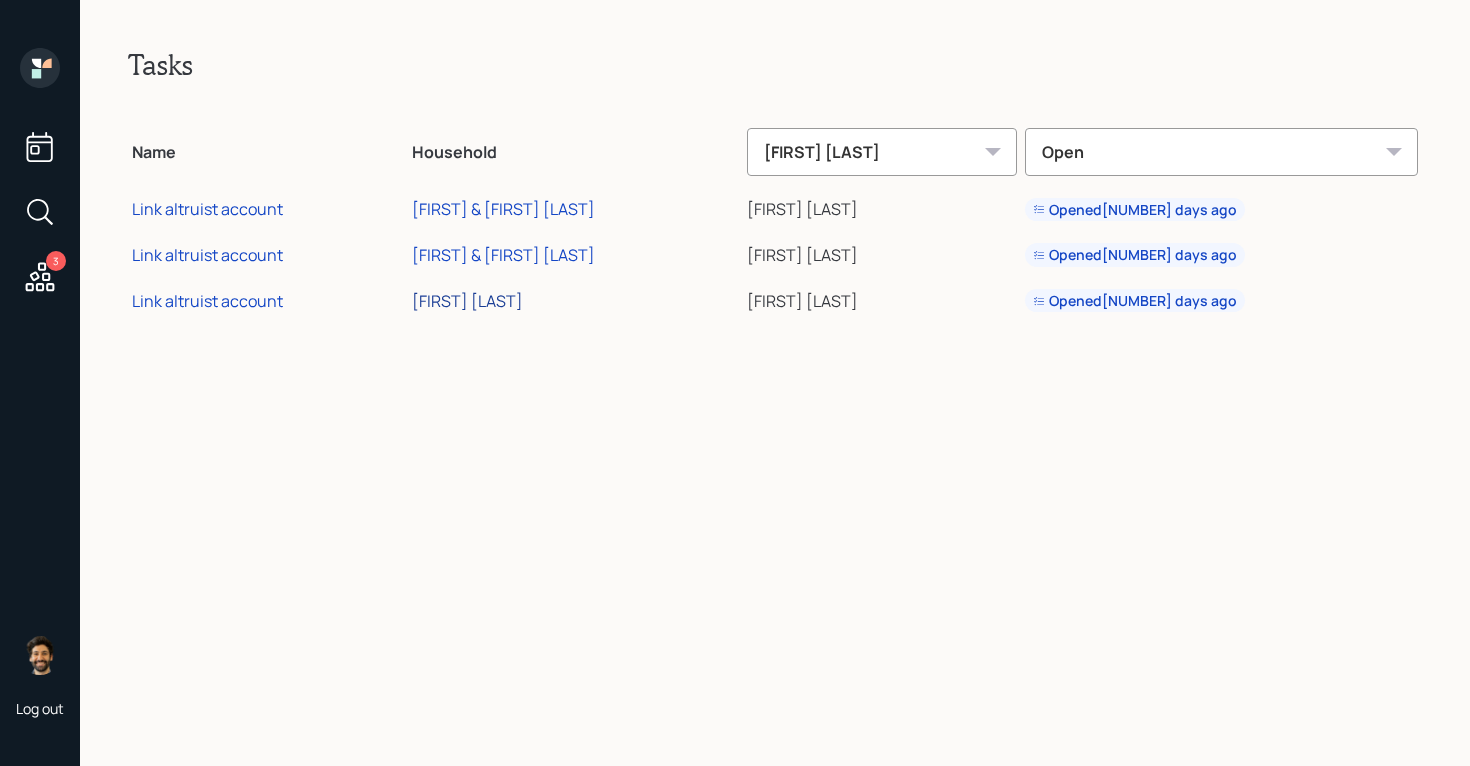 click on "[FIRST] [LAST]" at bounding box center (467, 301) 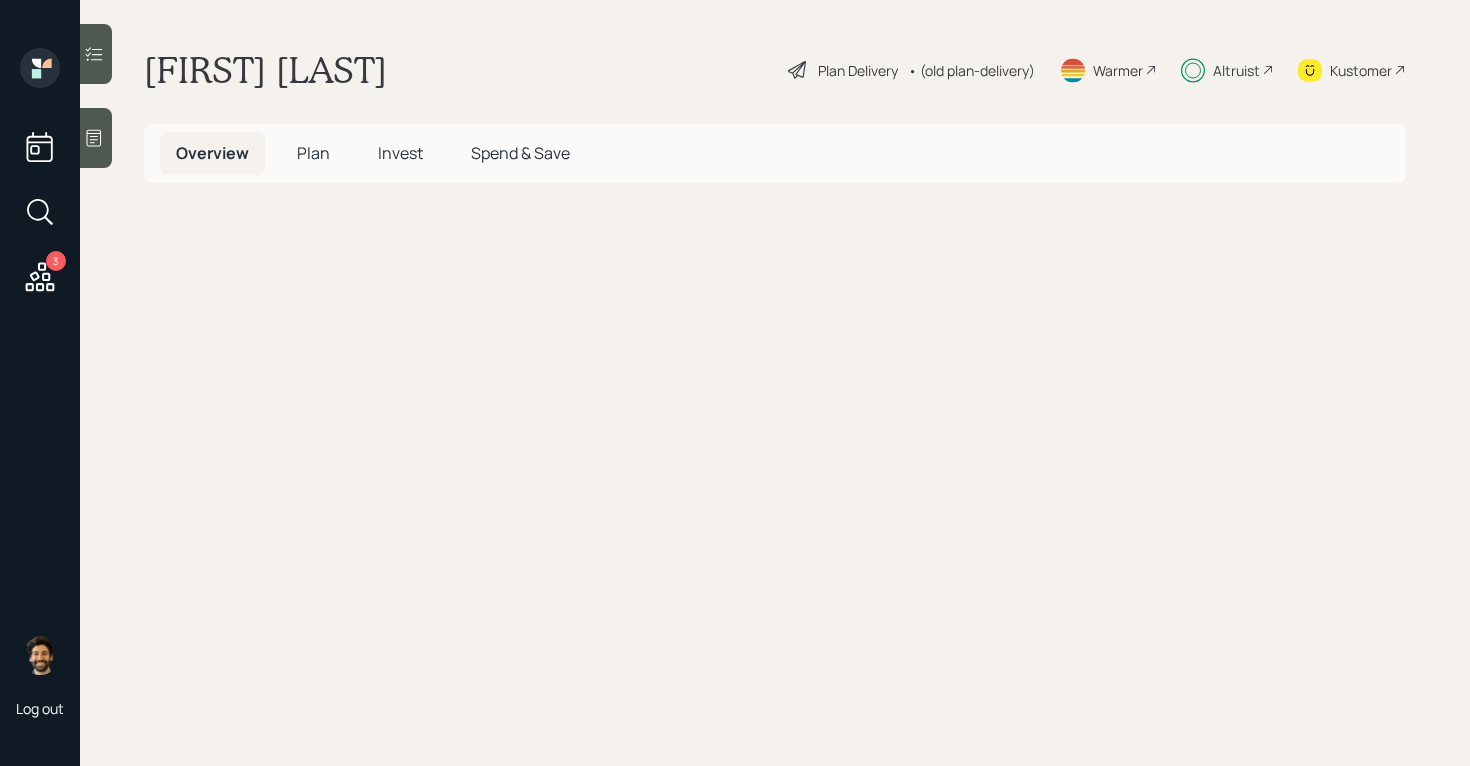 scroll, scrollTop: 0, scrollLeft: 0, axis: both 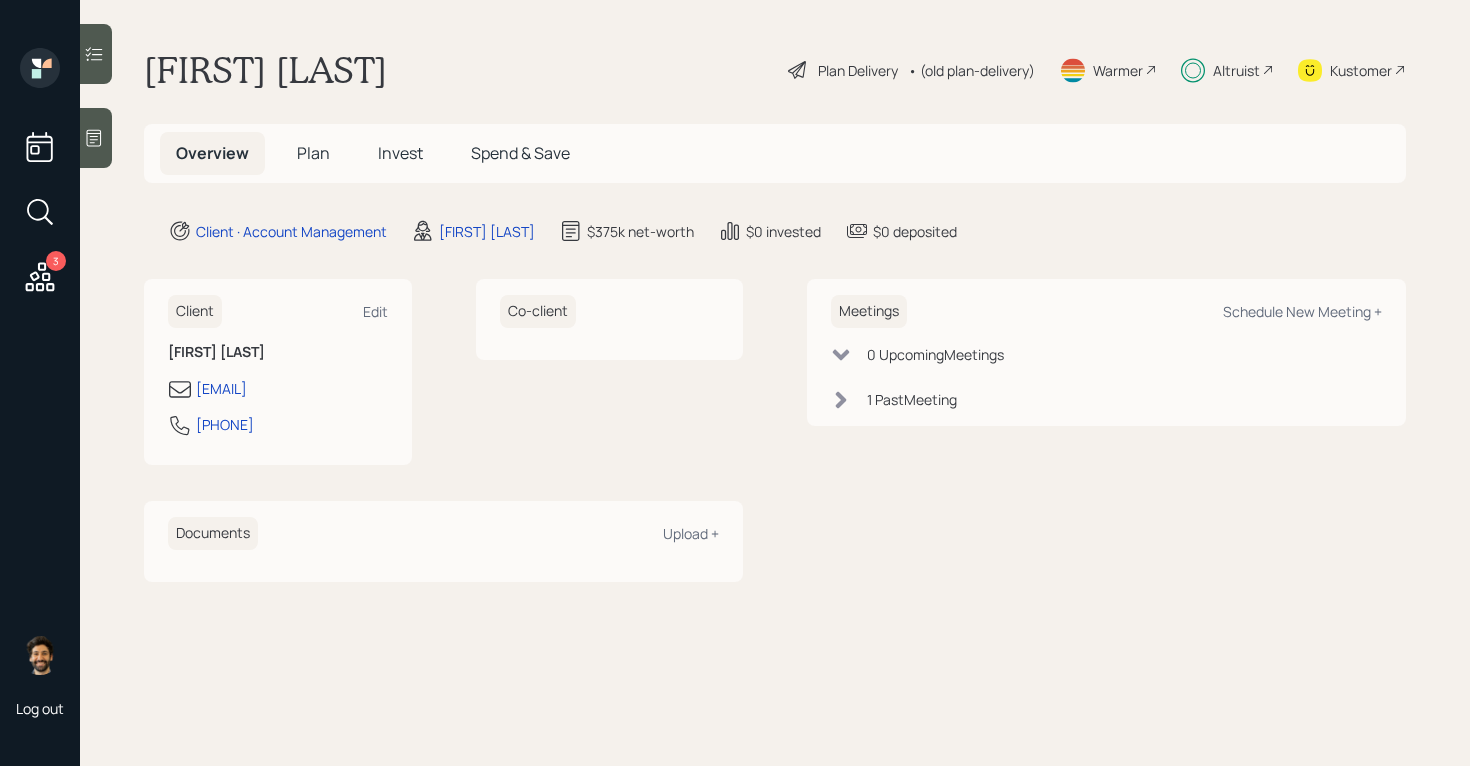 click on "3" at bounding box center (40, 174) 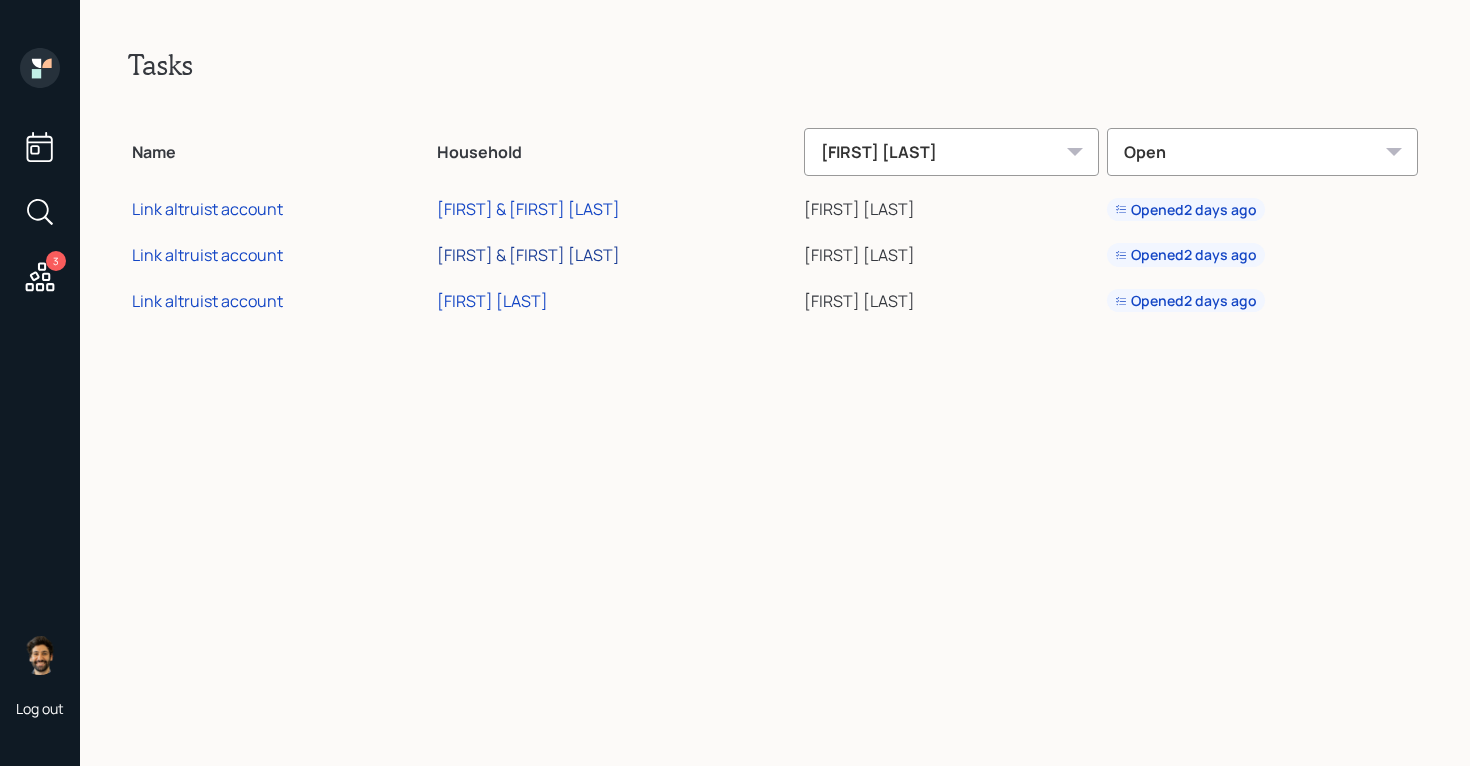 click on "[FIRST] & [FIRST] [LAST]" at bounding box center (528, 255) 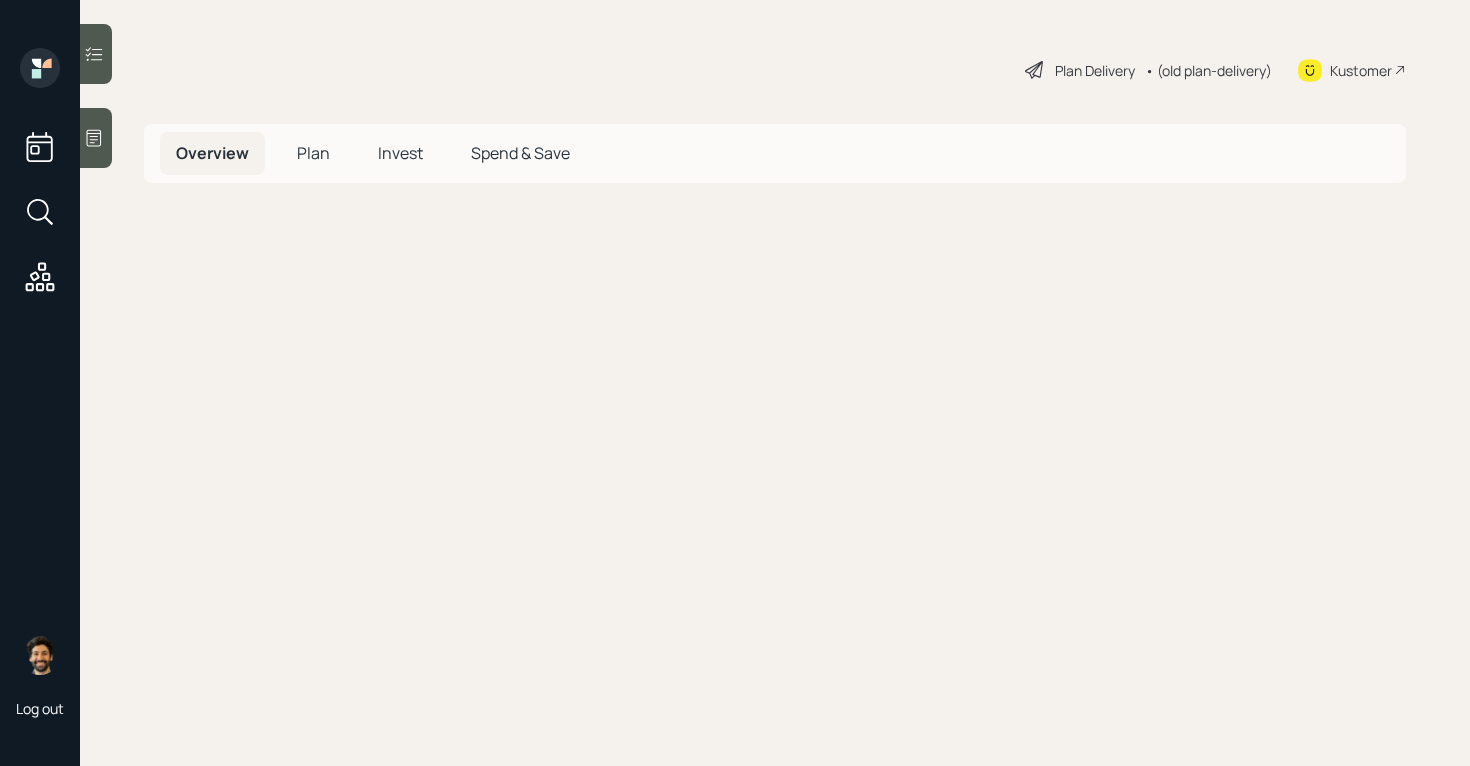 scroll, scrollTop: 0, scrollLeft: 0, axis: both 